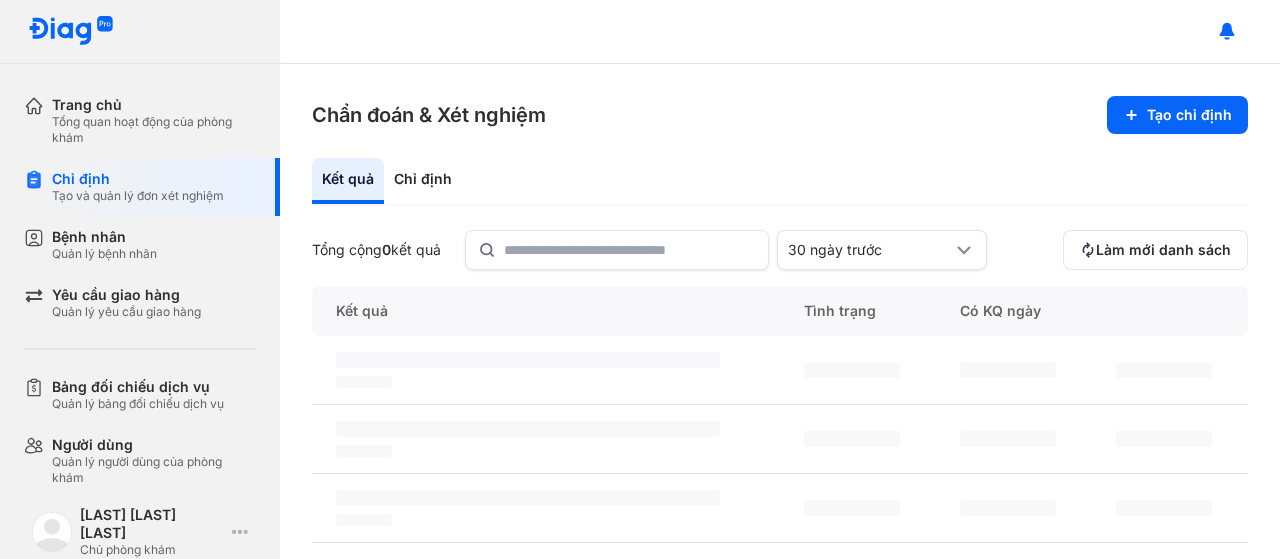 scroll, scrollTop: 0, scrollLeft: 0, axis: both 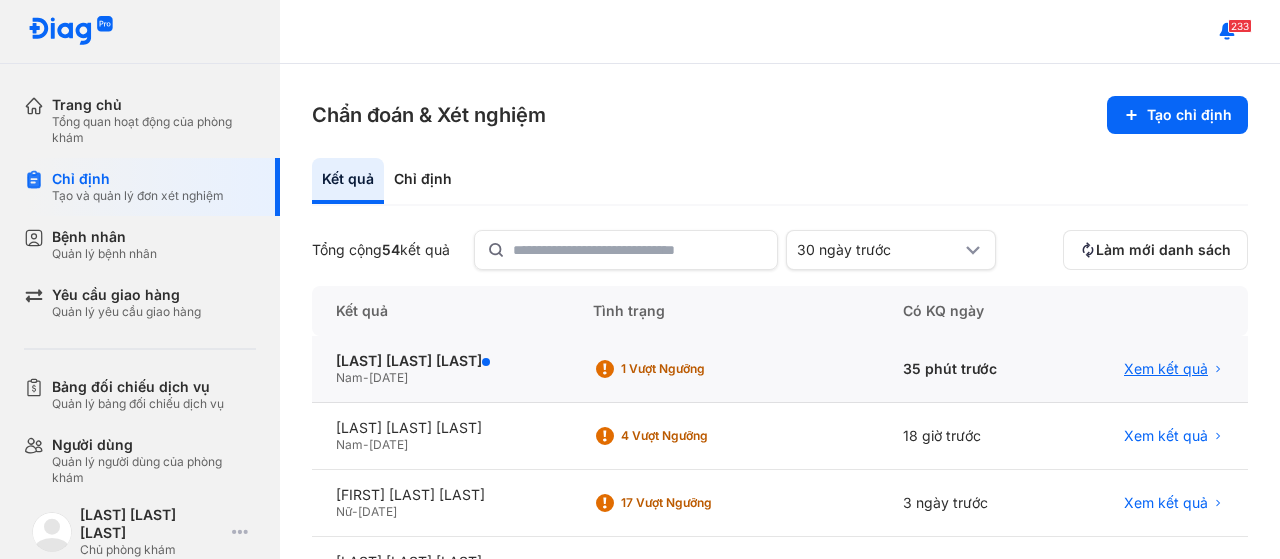 click on "Xem kết quả" at bounding box center (1166, 369) 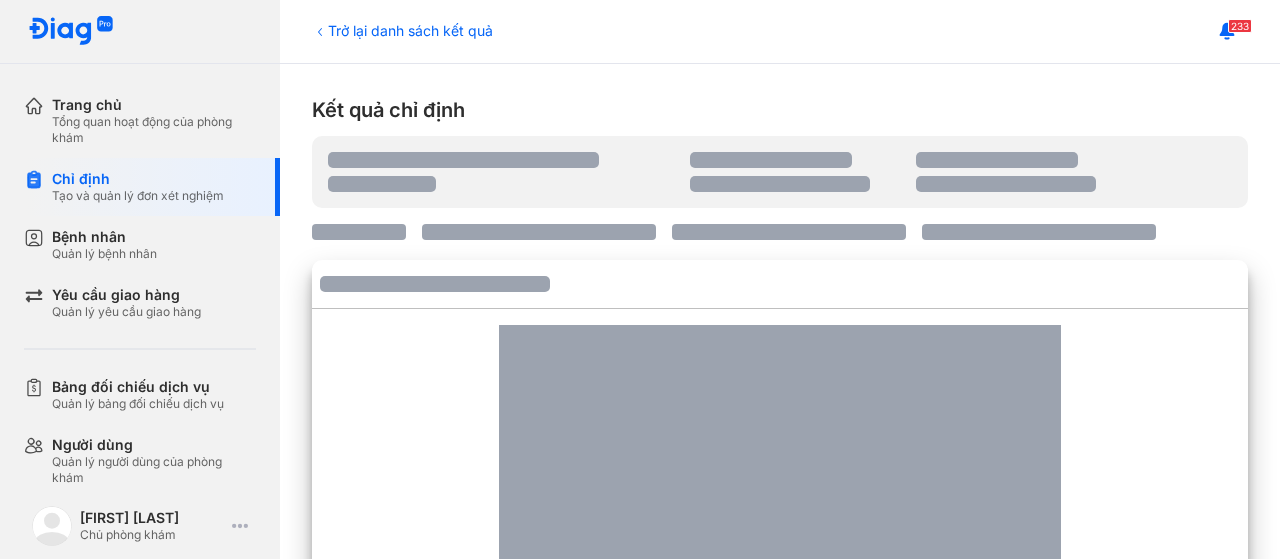 scroll, scrollTop: 0, scrollLeft: 0, axis: both 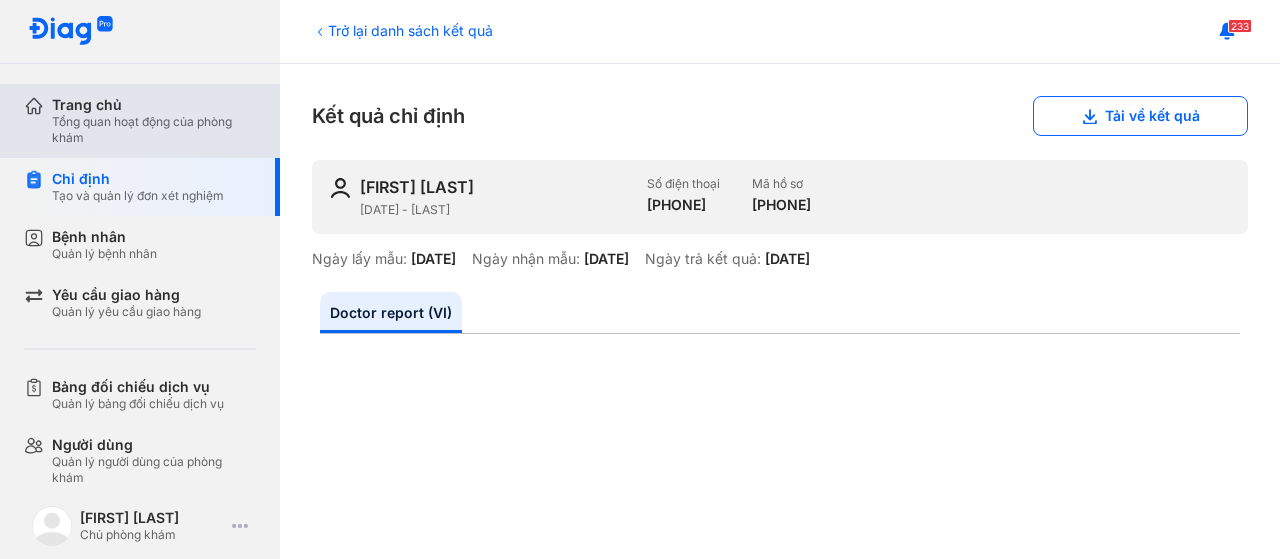 click on "Trang chủ" at bounding box center (154, 105) 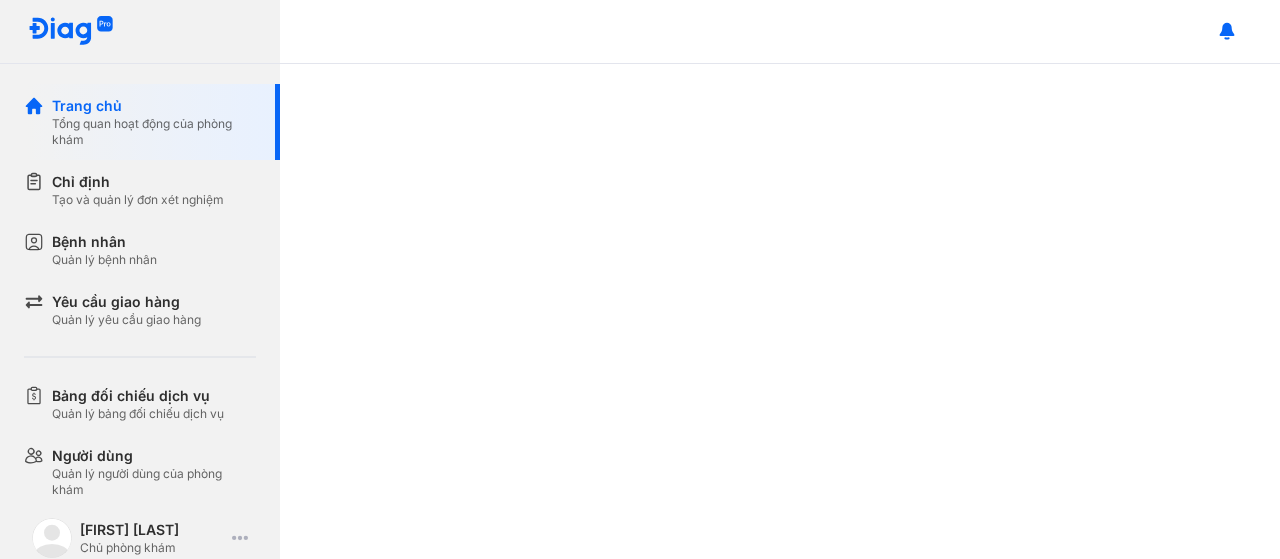 scroll, scrollTop: 0, scrollLeft: 0, axis: both 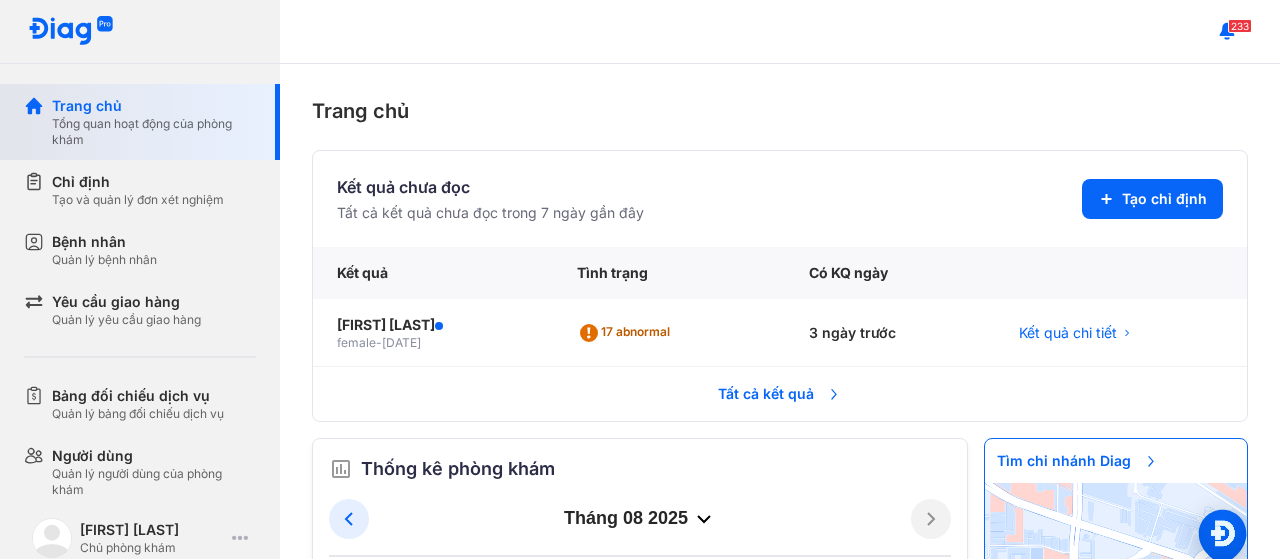 click on "Trang chủ" at bounding box center (154, 106) 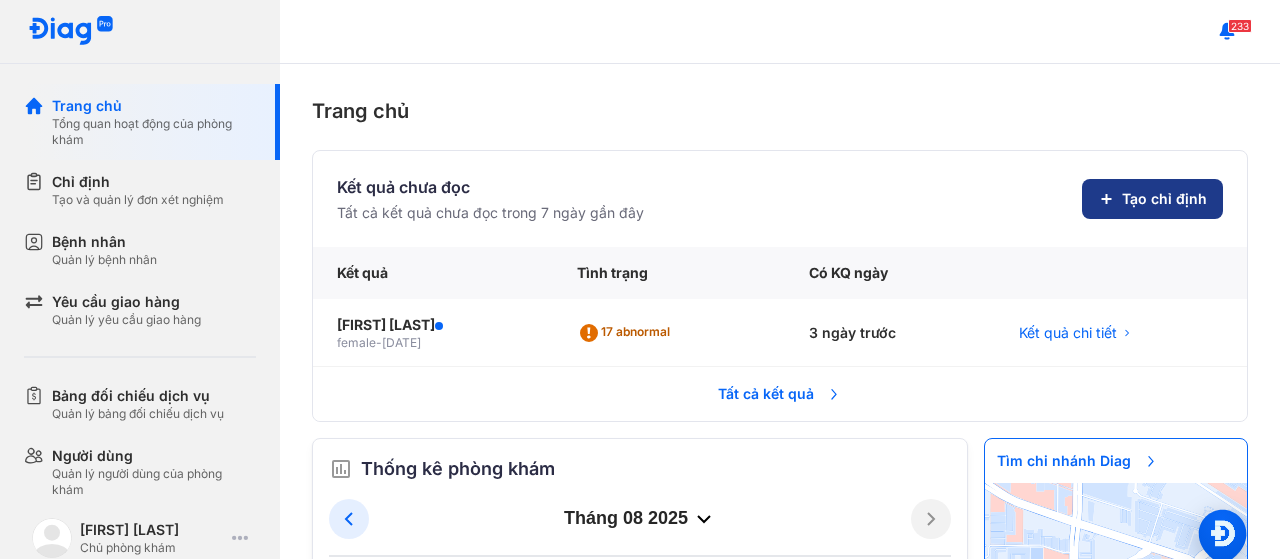 click on "Tạo chỉ định" 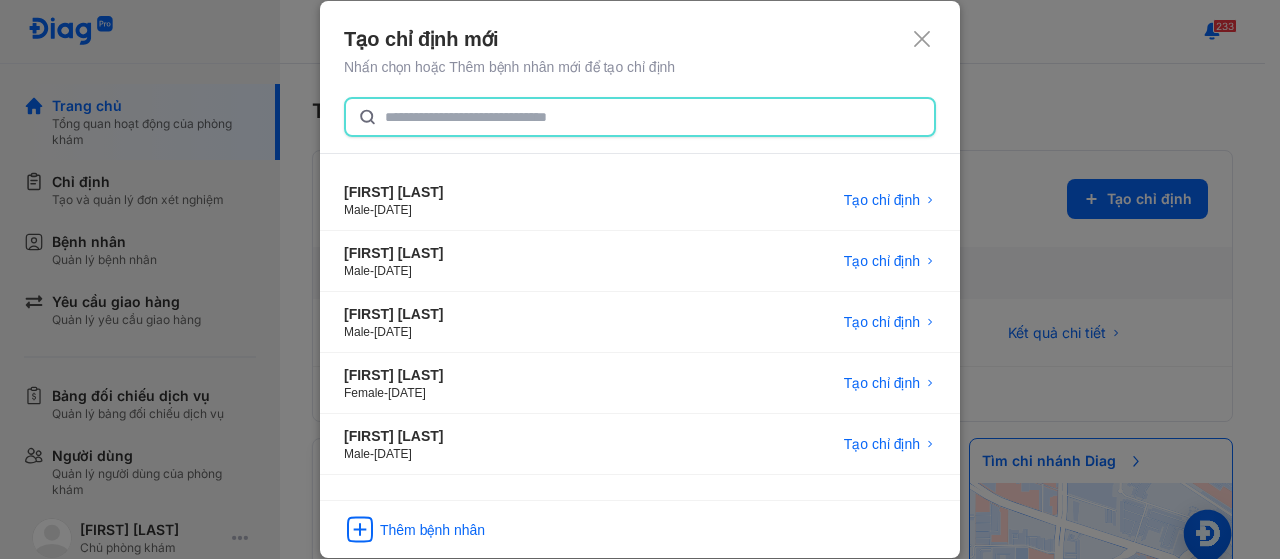 click 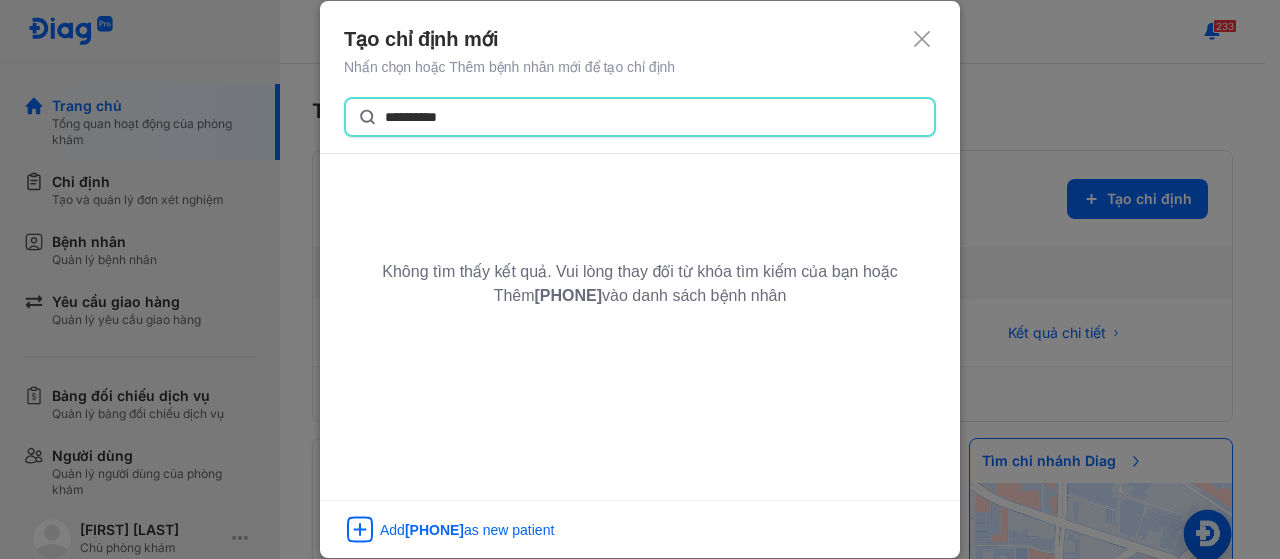 type on "**********" 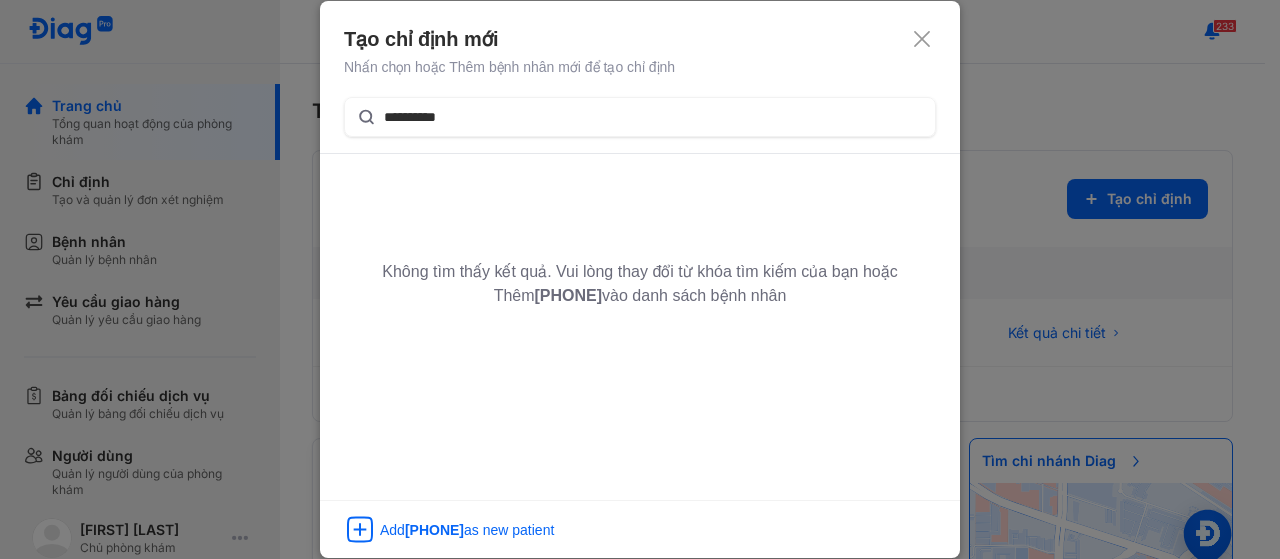 click 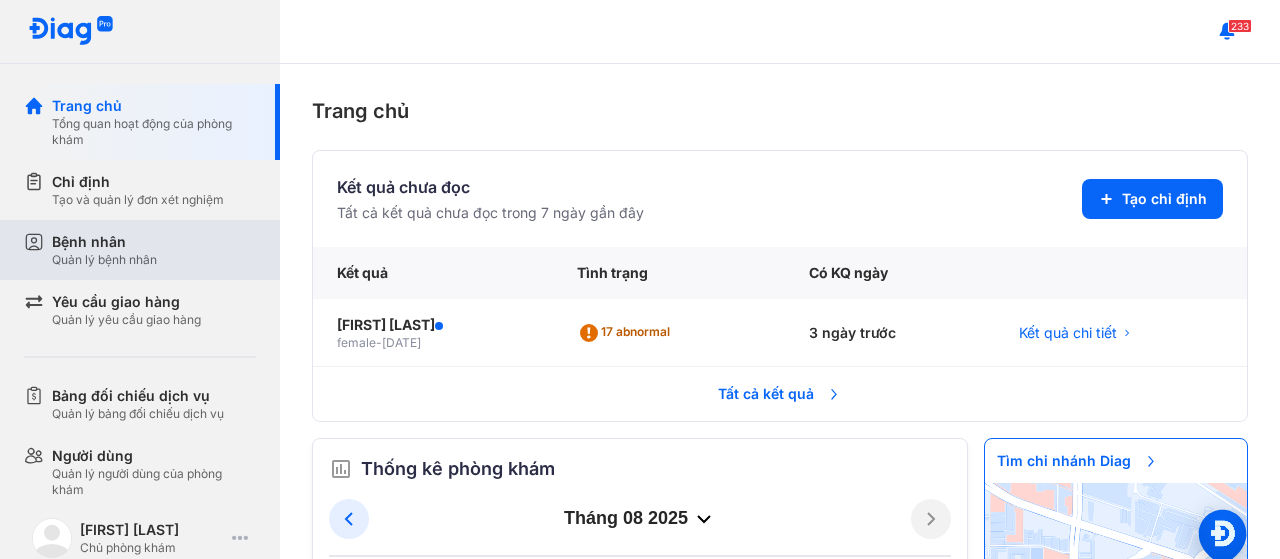 click on "Quản lý bệnh nhân" at bounding box center (104, 260) 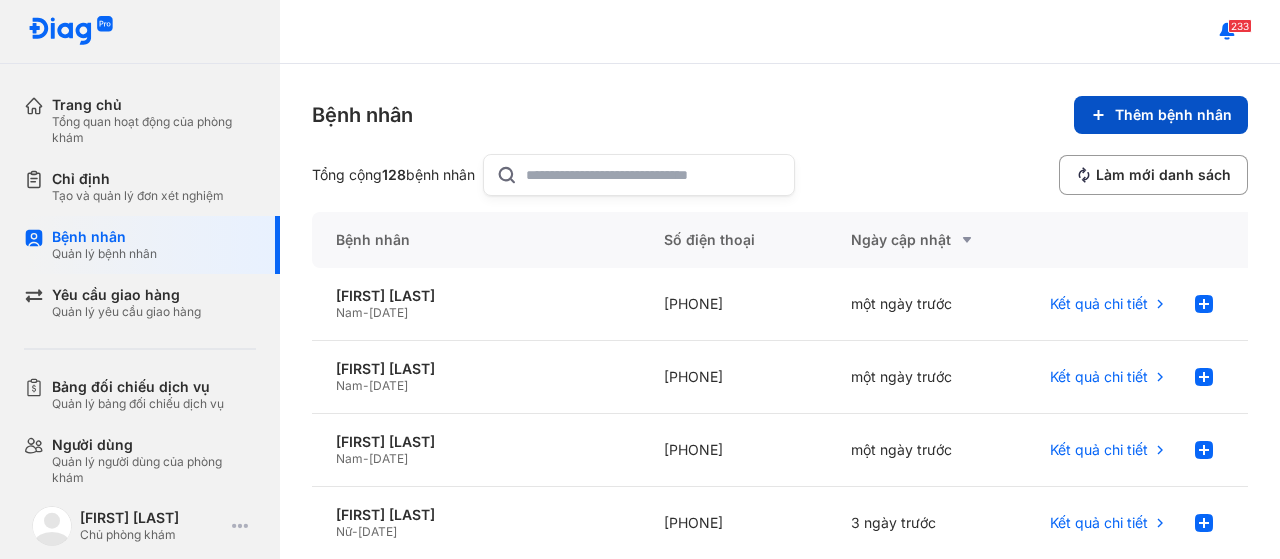 click on "Thêm bệnh nhân" at bounding box center [1161, 115] 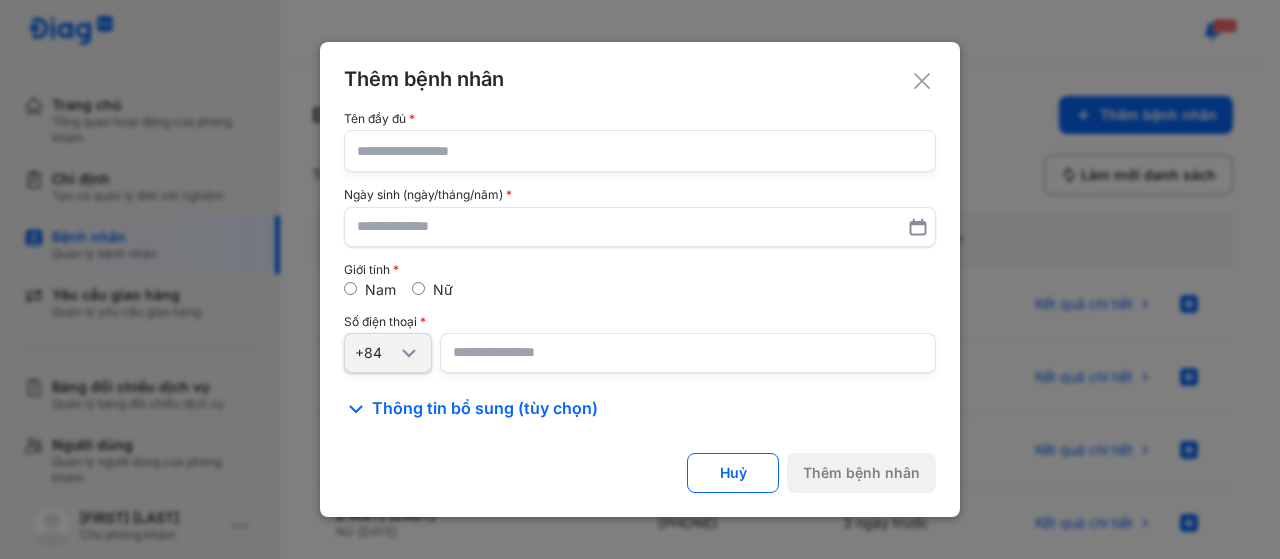click at bounding box center [688, 353] 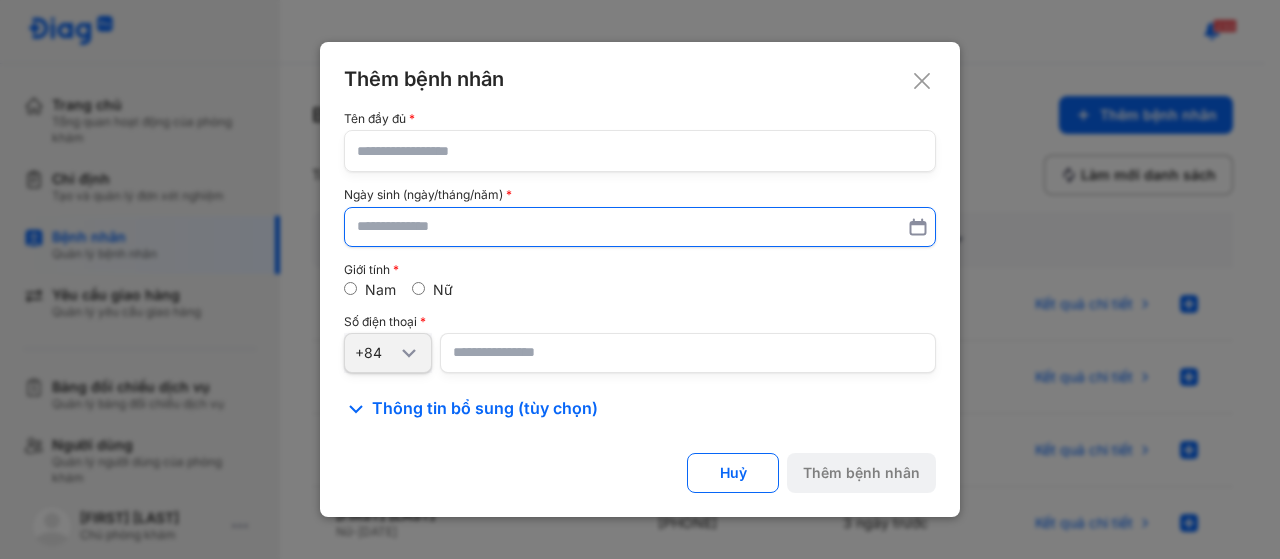type on "**********" 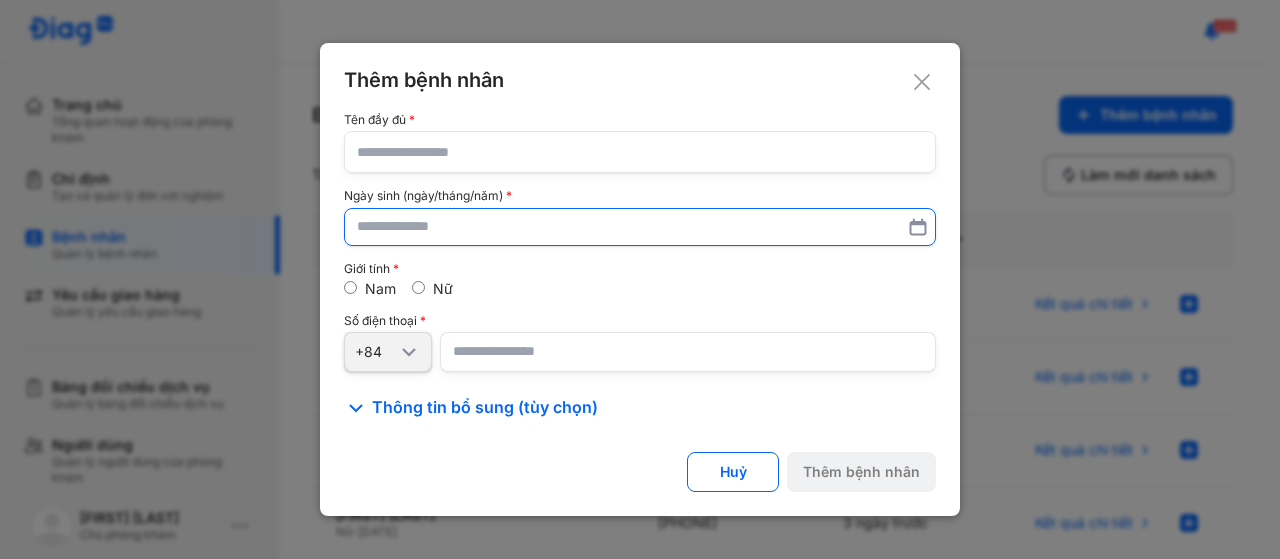 click at bounding box center (640, 227) 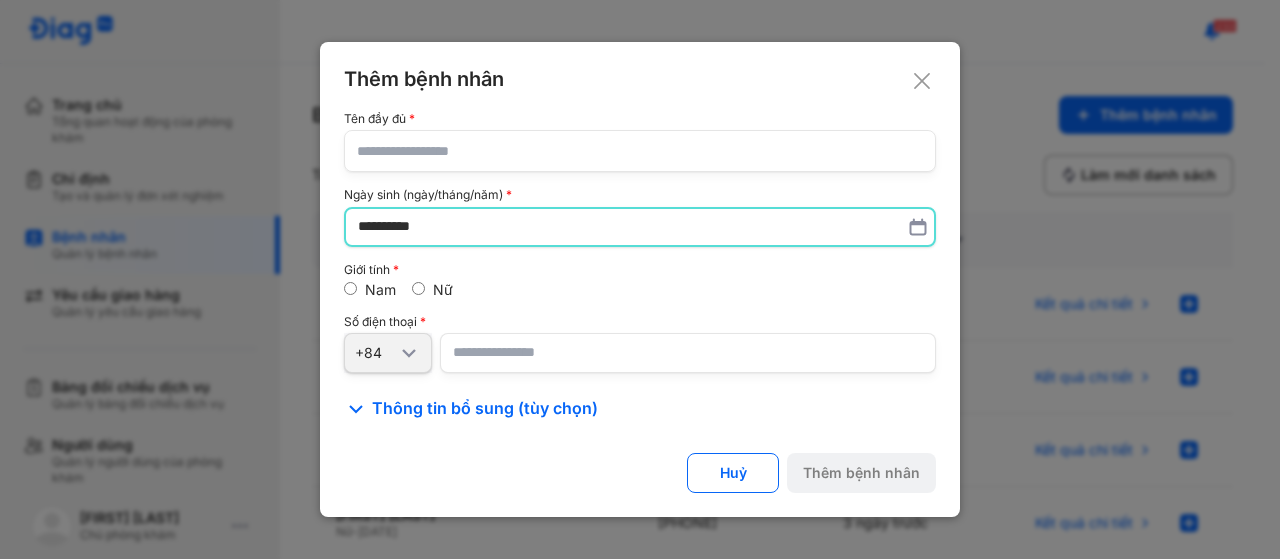type on "**********" 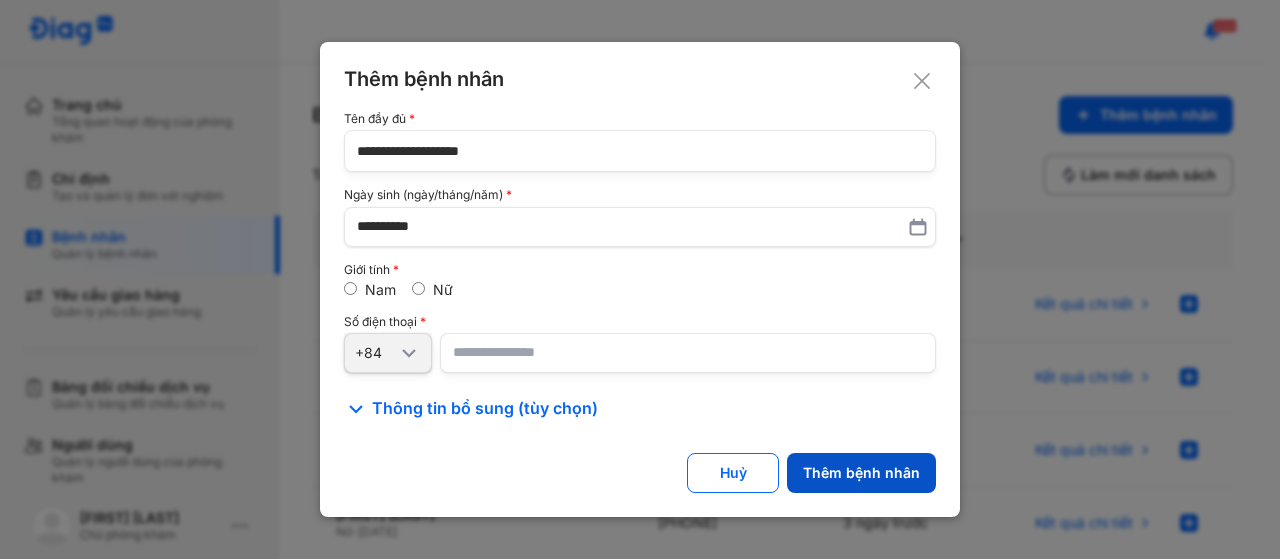 type on "**********" 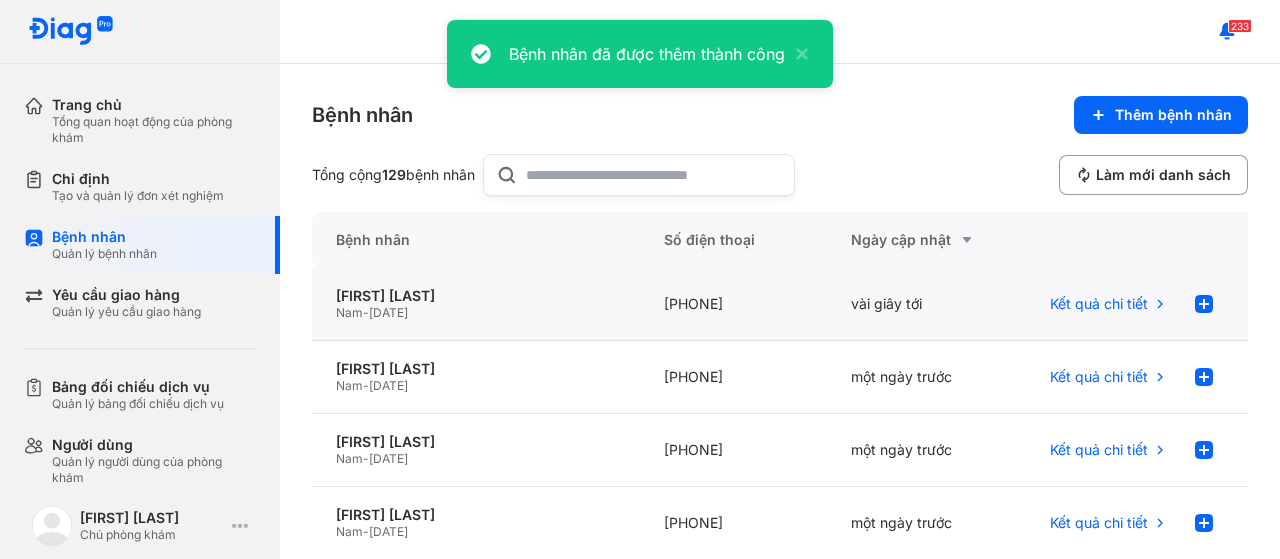 click on "PHAN NGỌC TRƯỜNG SƠN Nam  -  01/01/1975" 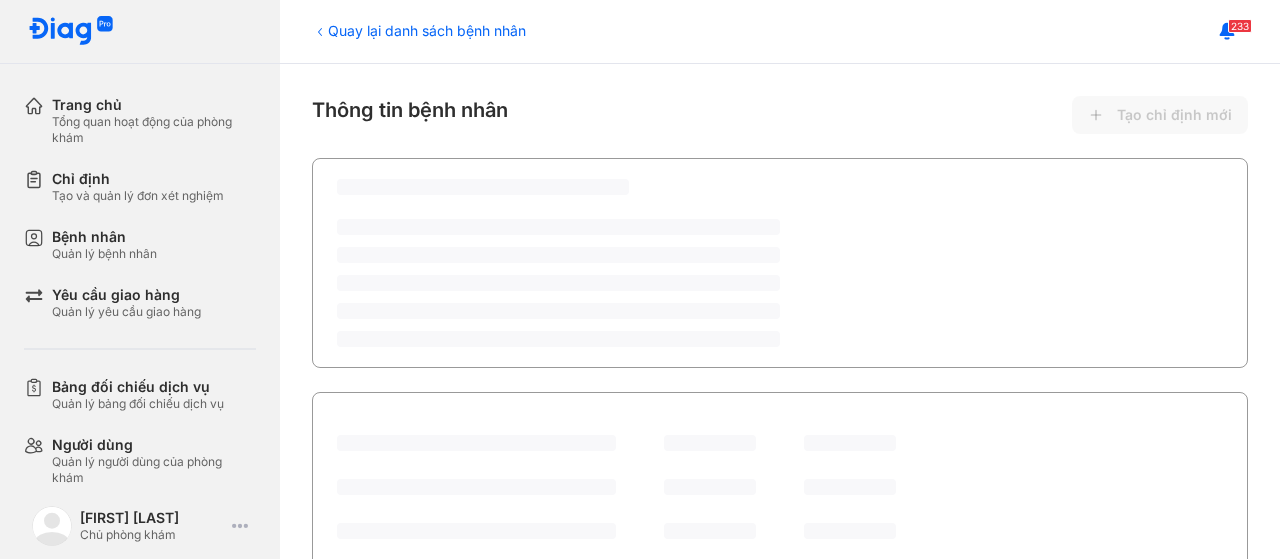 scroll, scrollTop: 0, scrollLeft: 0, axis: both 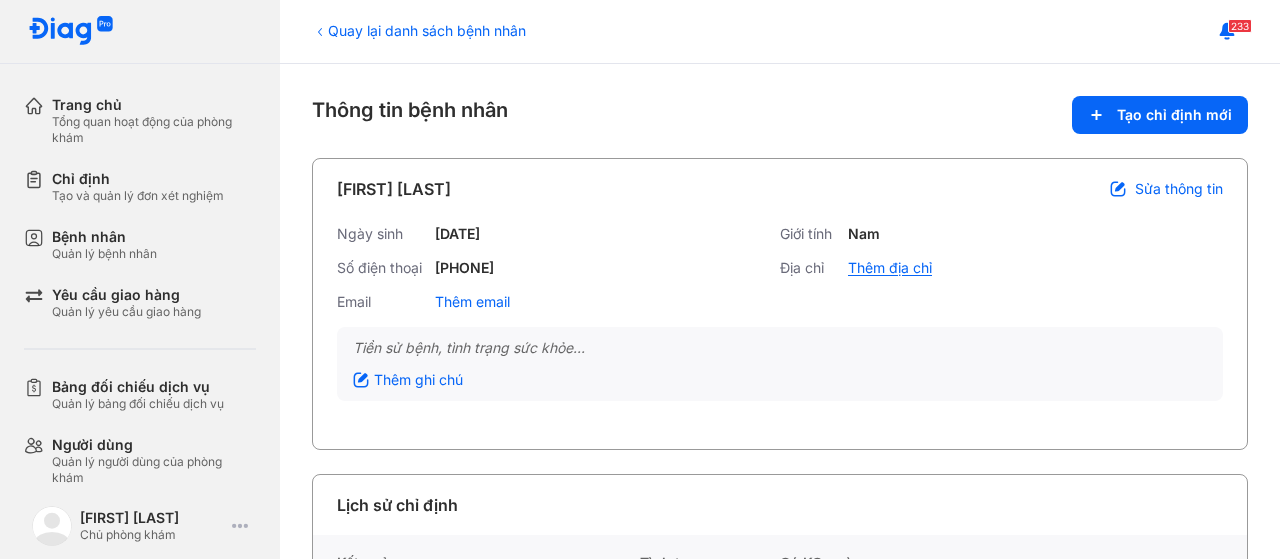 click on "Thêm địa chỉ" at bounding box center (890, 268) 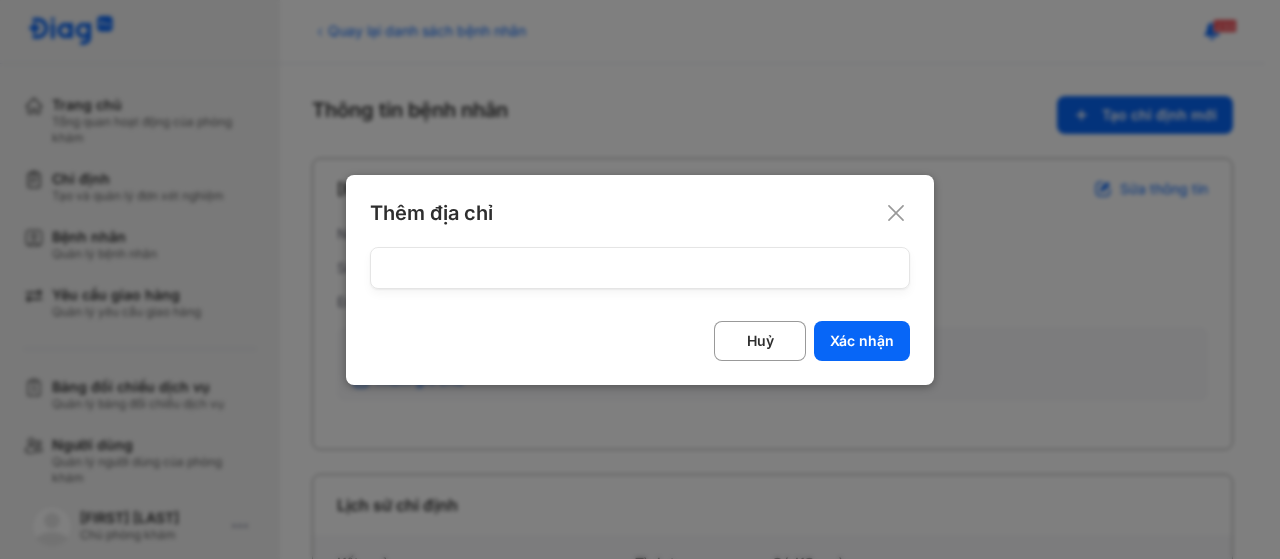 click at bounding box center [640, 268] 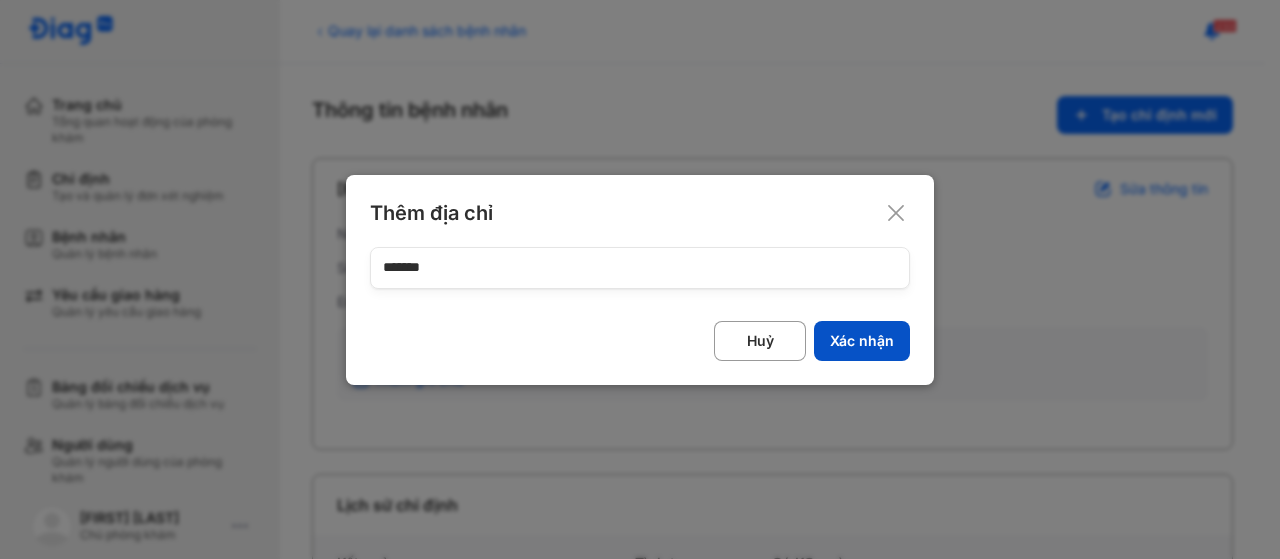 type on "*******" 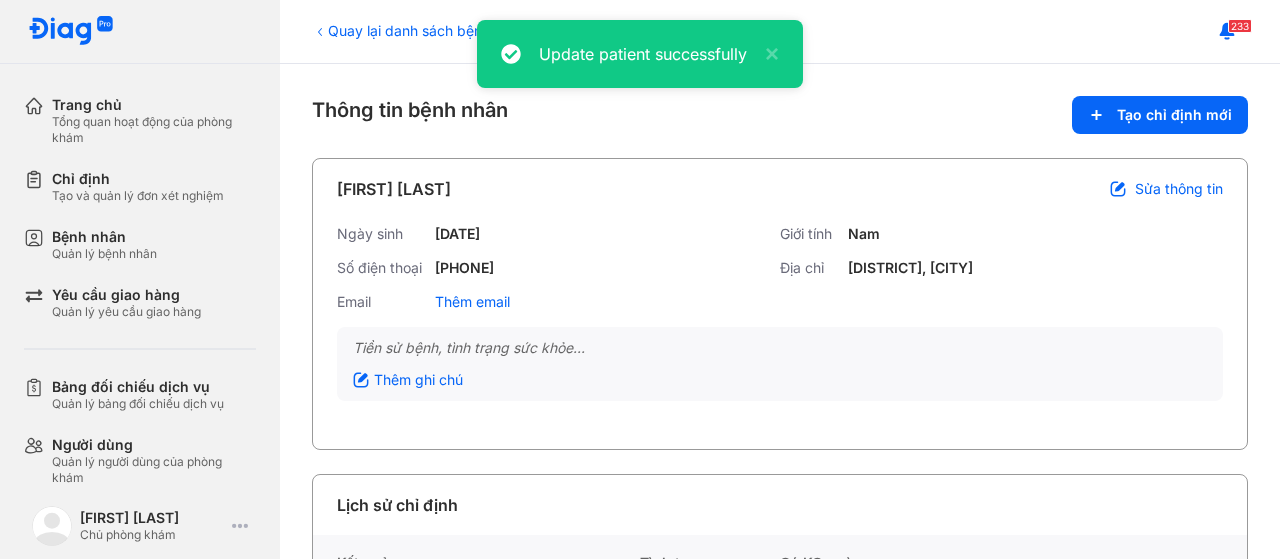 scroll, scrollTop: 200, scrollLeft: 0, axis: vertical 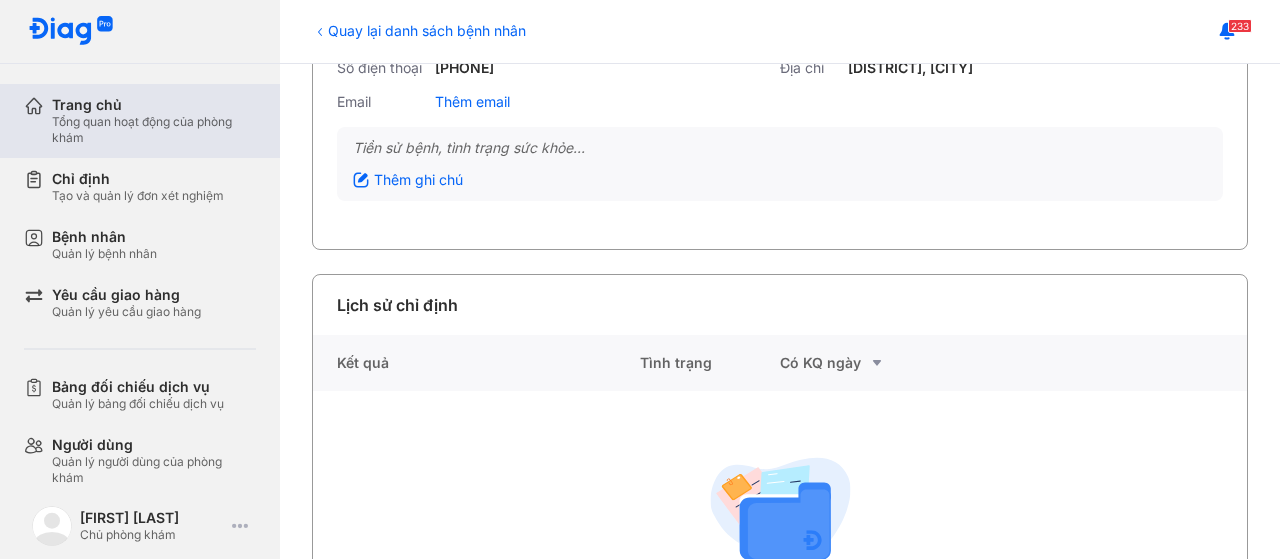 click on "Tổng quan hoạt động của phòng khám" at bounding box center [154, 130] 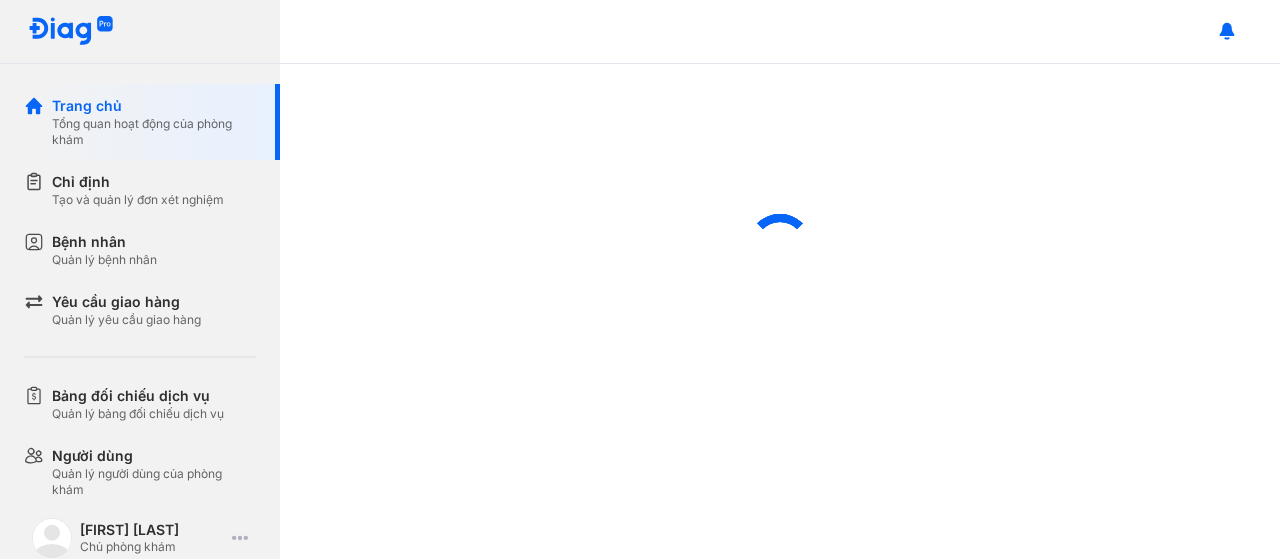 scroll, scrollTop: 0, scrollLeft: 0, axis: both 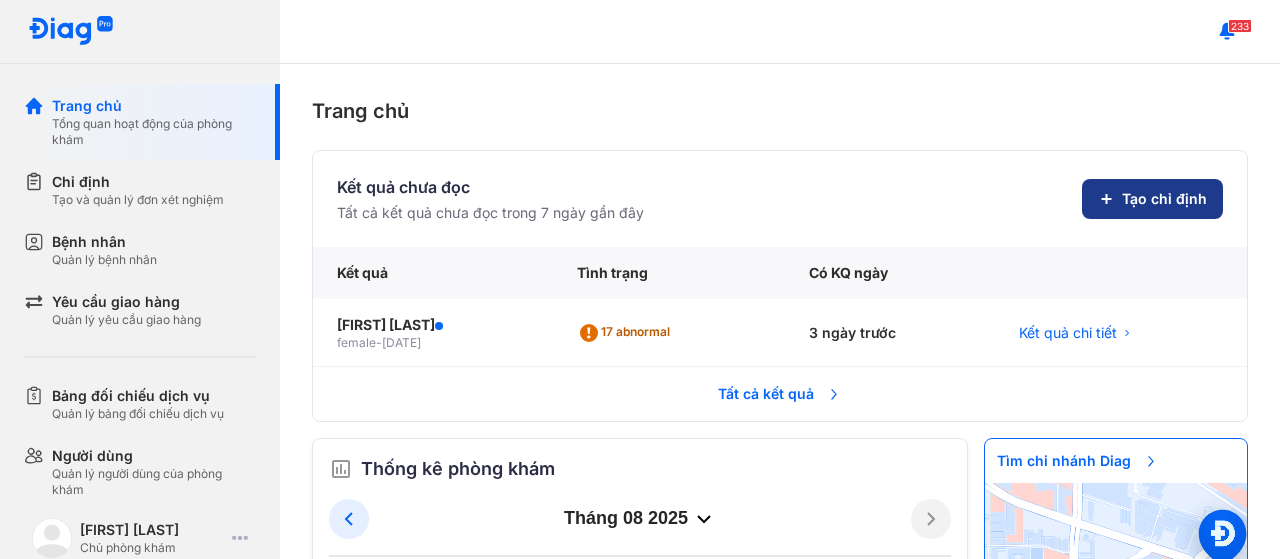 click on "Tạo chỉ định" at bounding box center (1152, 199) 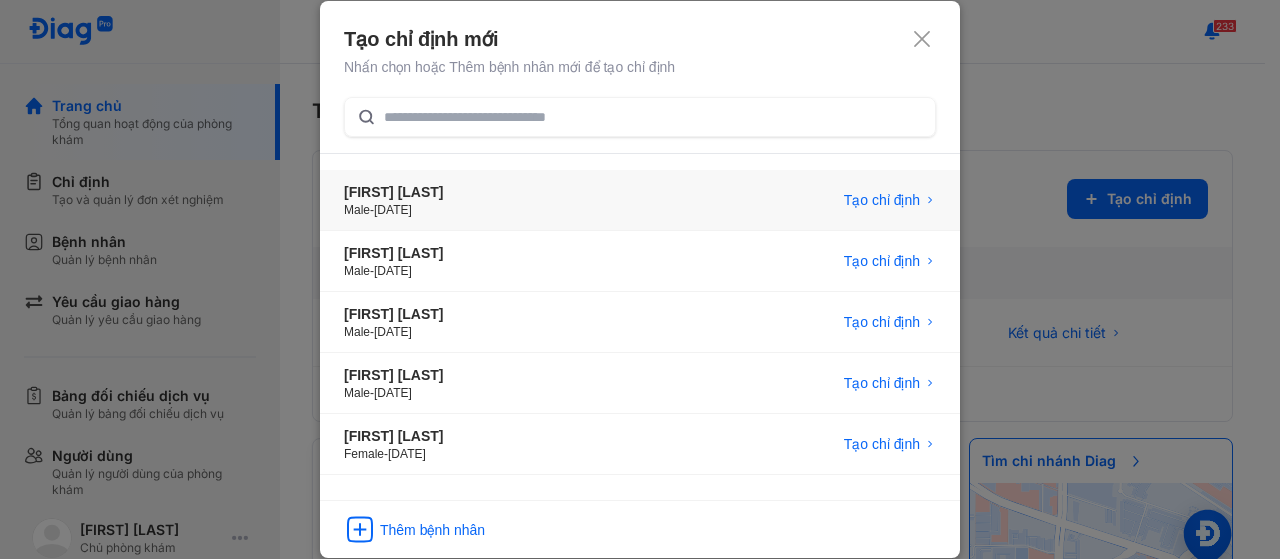 click on "[FIRST] [LAST] Male  -  [DATE] Tạo chỉ định" 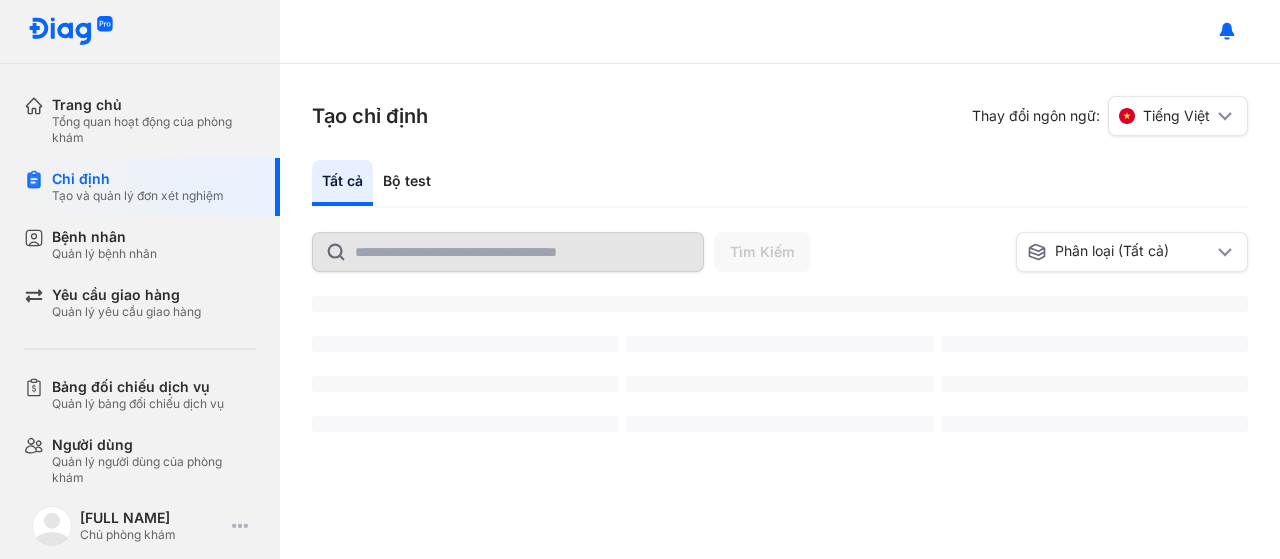 scroll, scrollTop: 0, scrollLeft: 0, axis: both 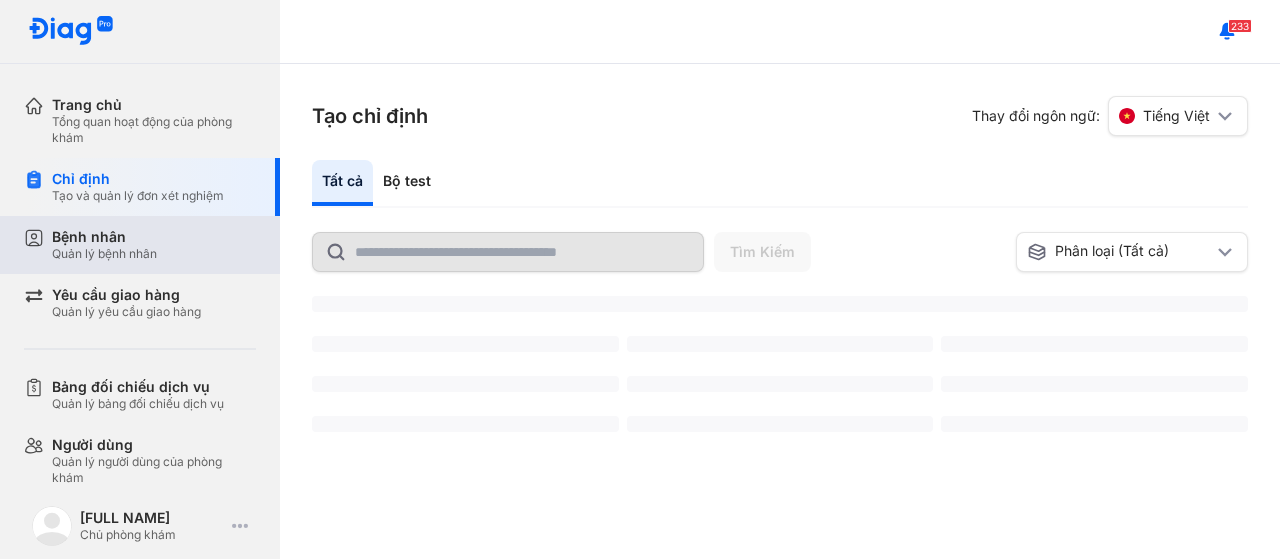 click on "Bệnh nhân" at bounding box center (104, 237) 